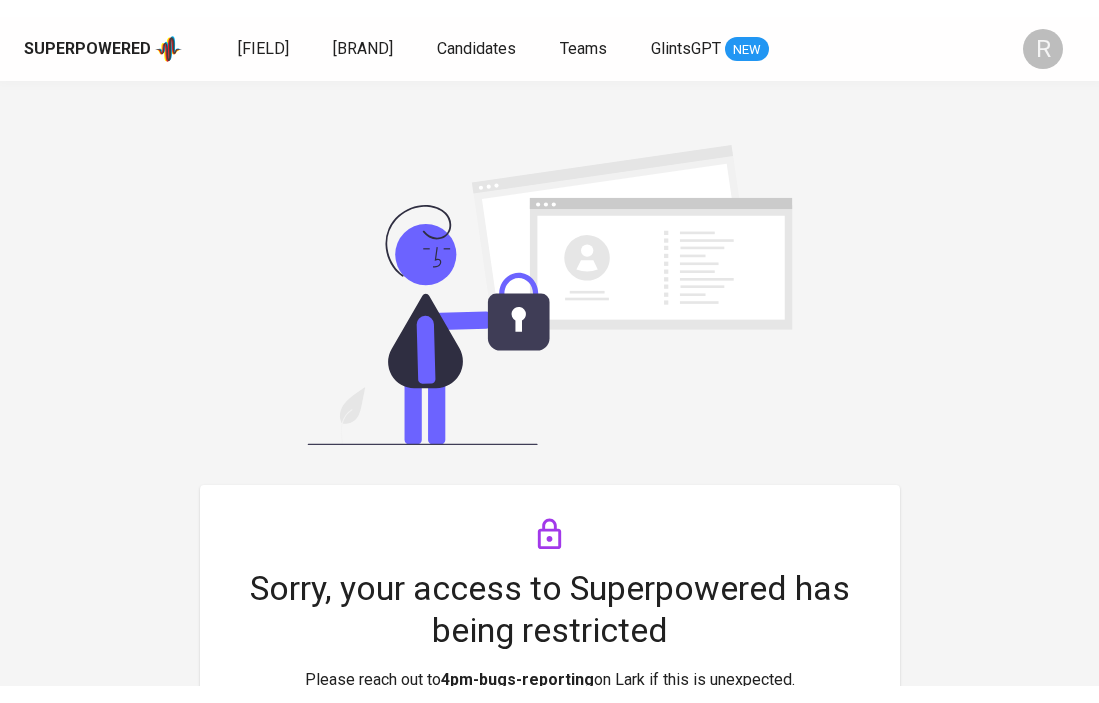 scroll, scrollTop: 0, scrollLeft: 0, axis: both 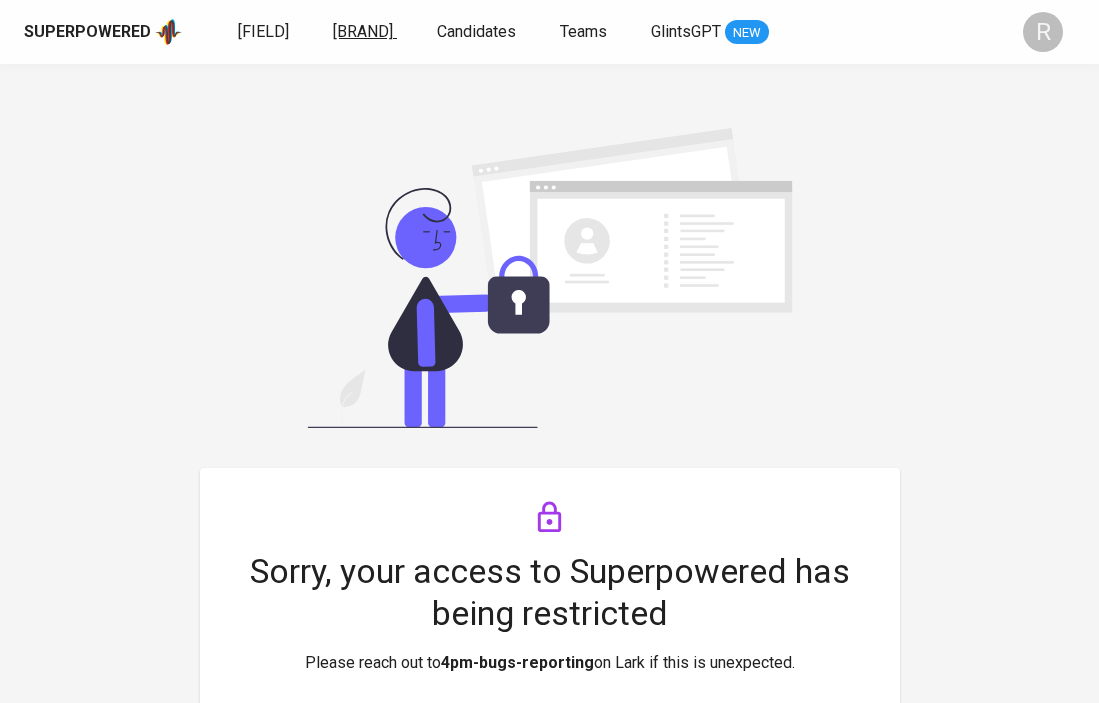click on "Superhunter" at bounding box center (363, 31) 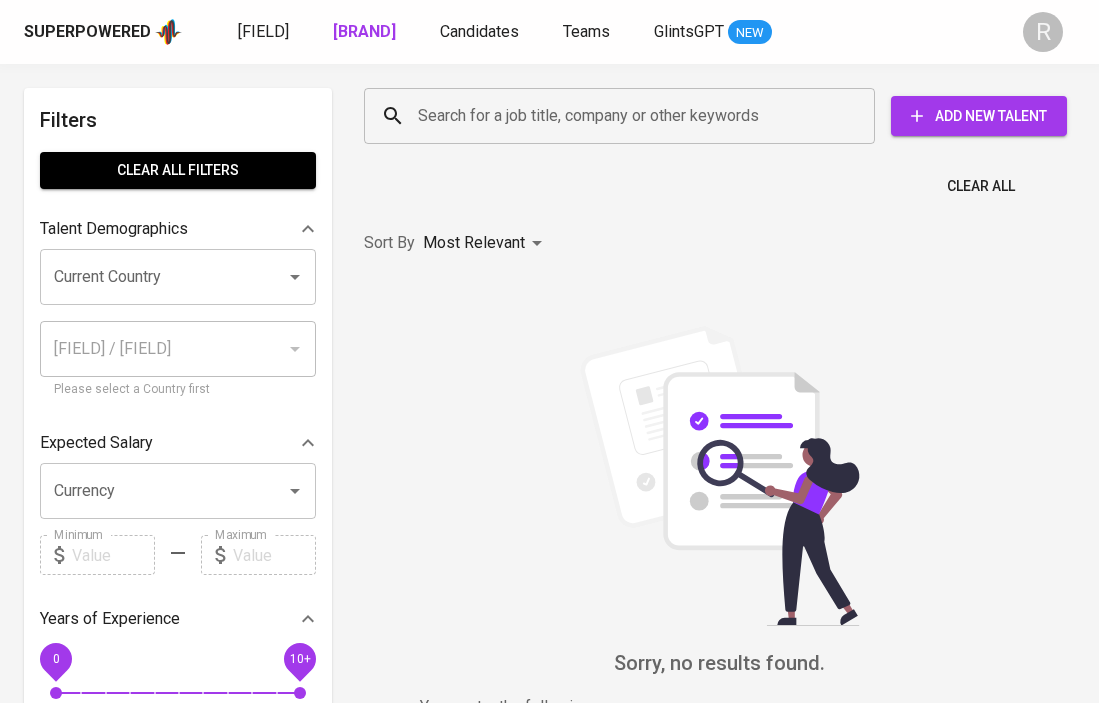 click on "Superhunter" at bounding box center (364, 31) 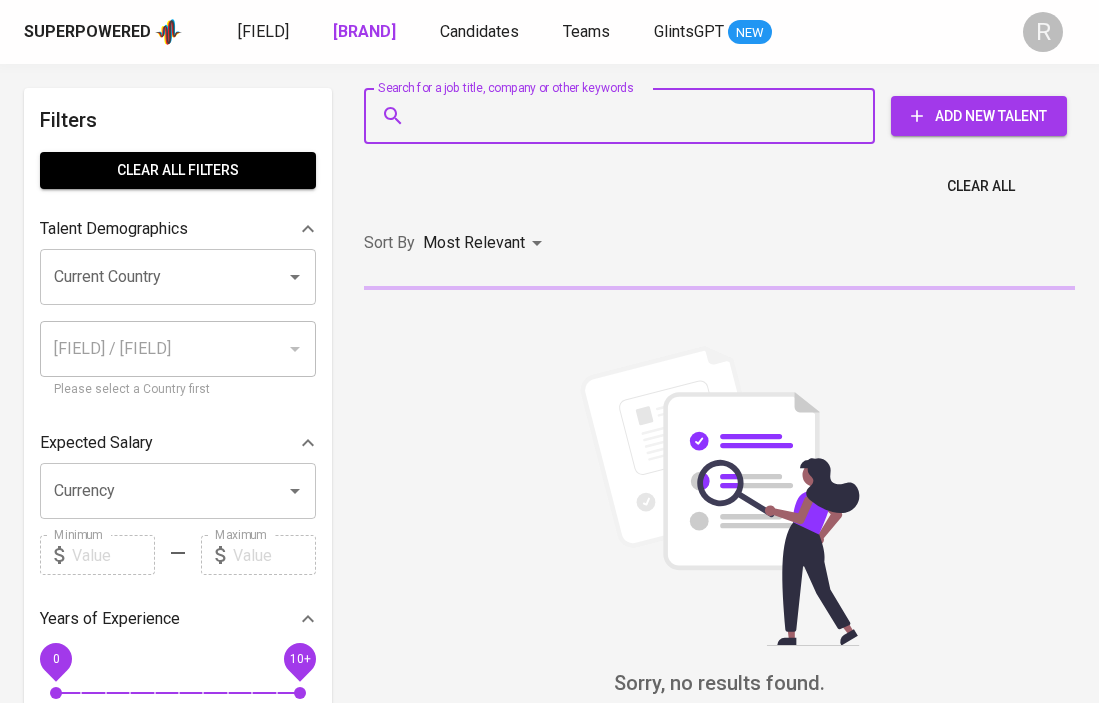 click on "Search for a job title, company or other keywords" at bounding box center [624, 116] 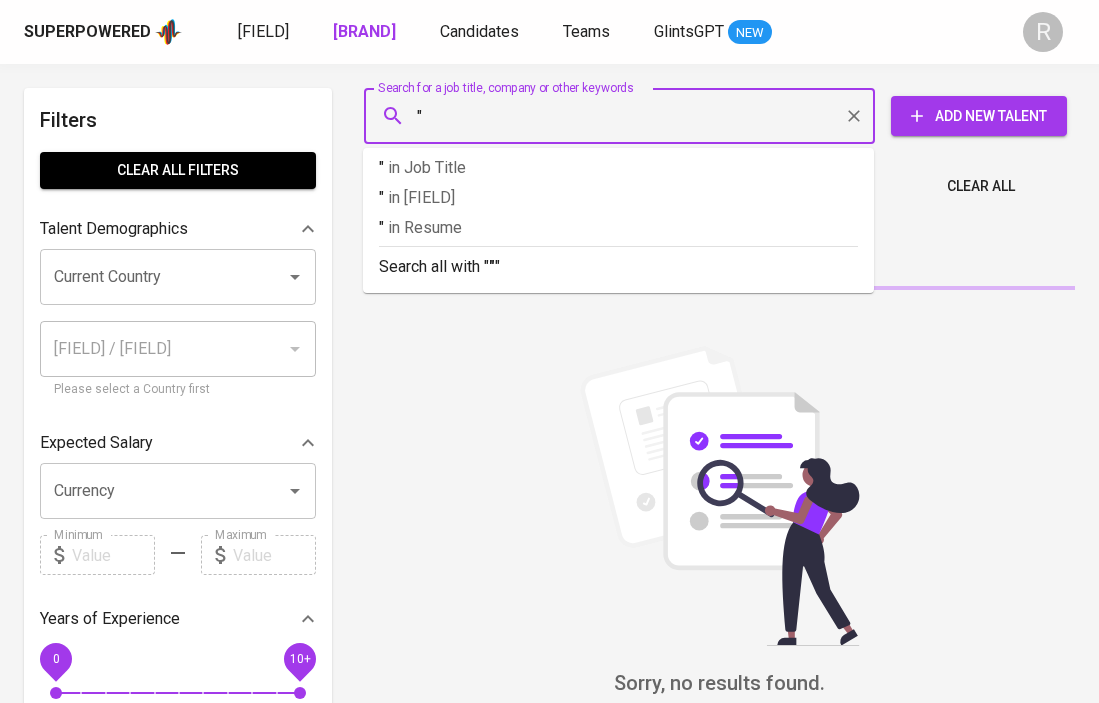 paste on "Graha Loka Pangestu" 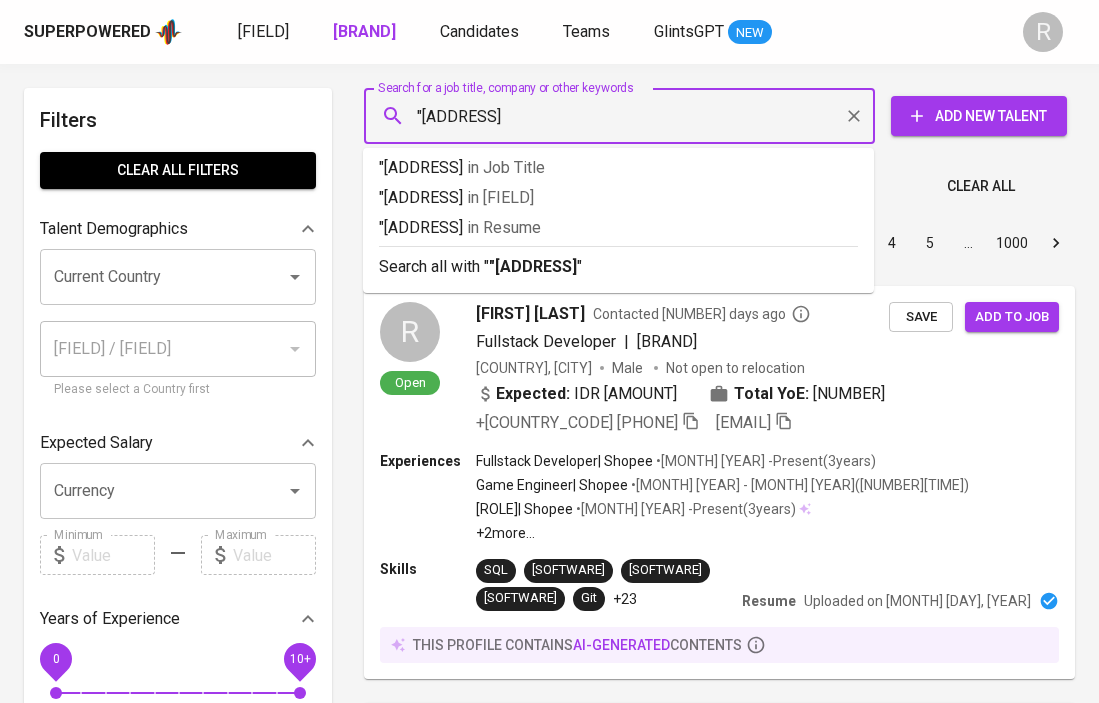 type on ""Graha Loka Pangestu" 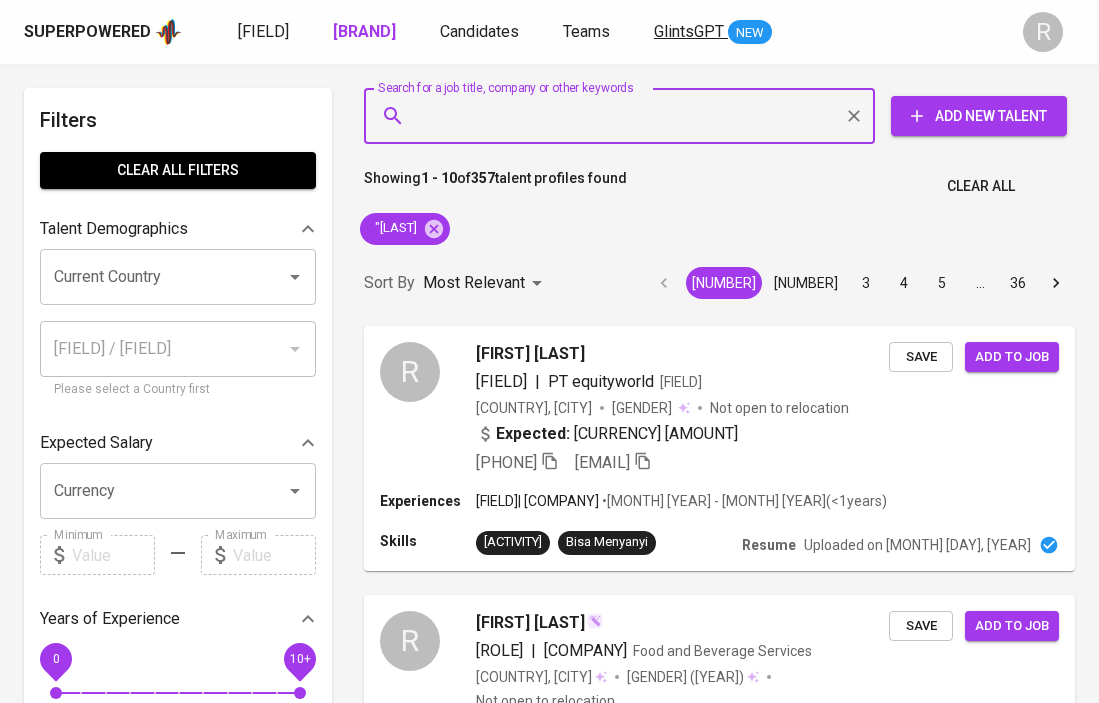 type 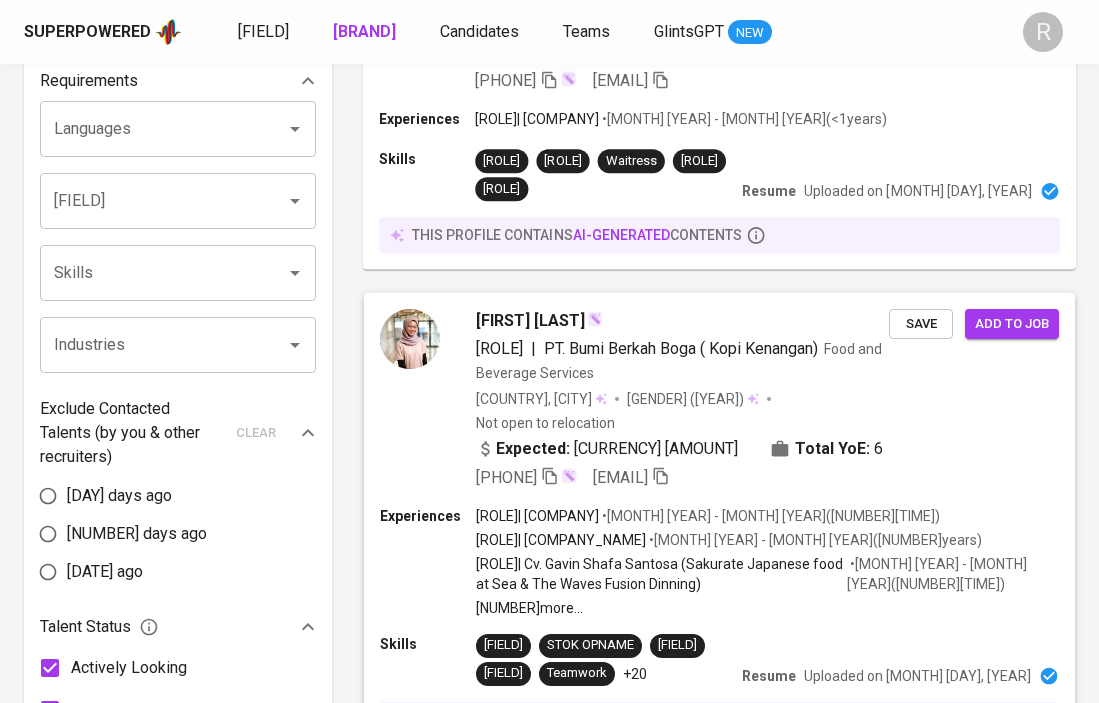 scroll, scrollTop: 674, scrollLeft: 0, axis: vertical 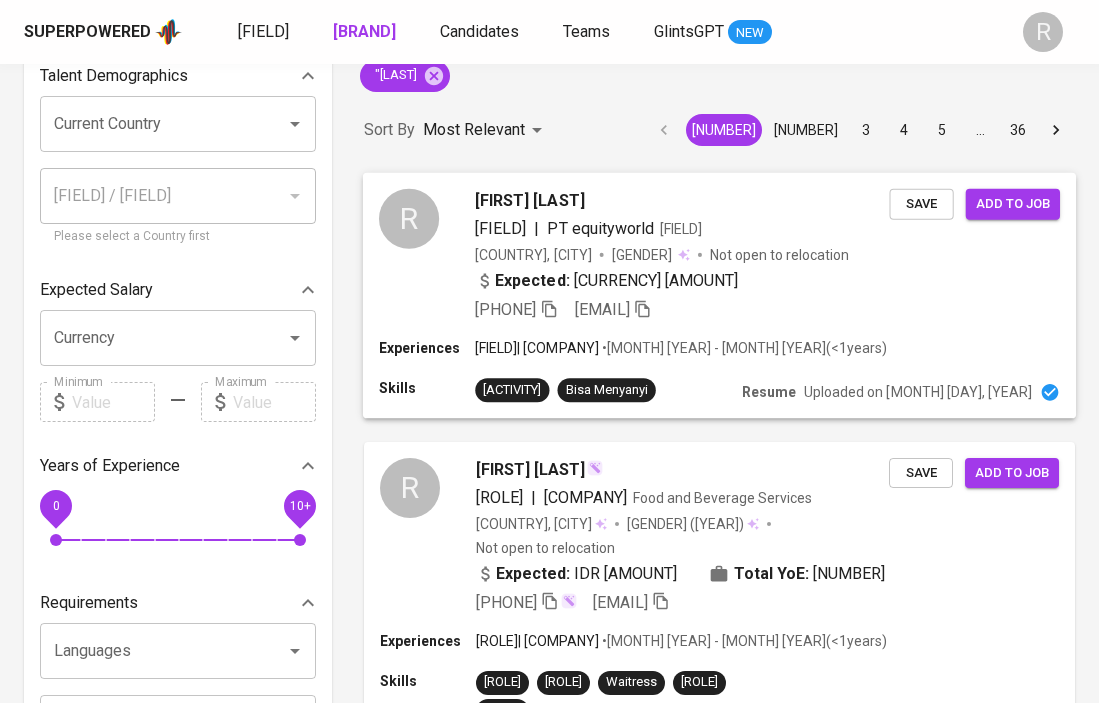 click on "R Regina Putri Marketing | PT equityworld Financial Services Indonesia, Jakarta Pusat Female   Not open to relocation Expected:   IDR 5.000.000 +62 877-8594-1911   vishalsulthan02@gmail.com   Save Add to job" at bounding box center [719, 255] 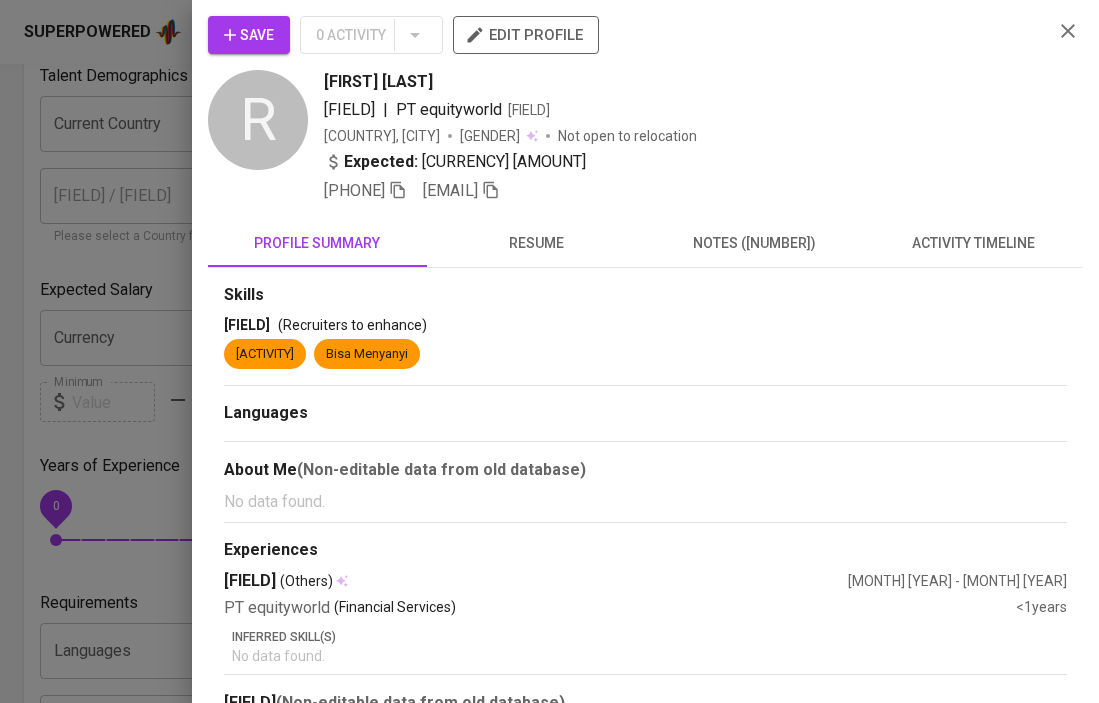 scroll, scrollTop: 68, scrollLeft: 0, axis: vertical 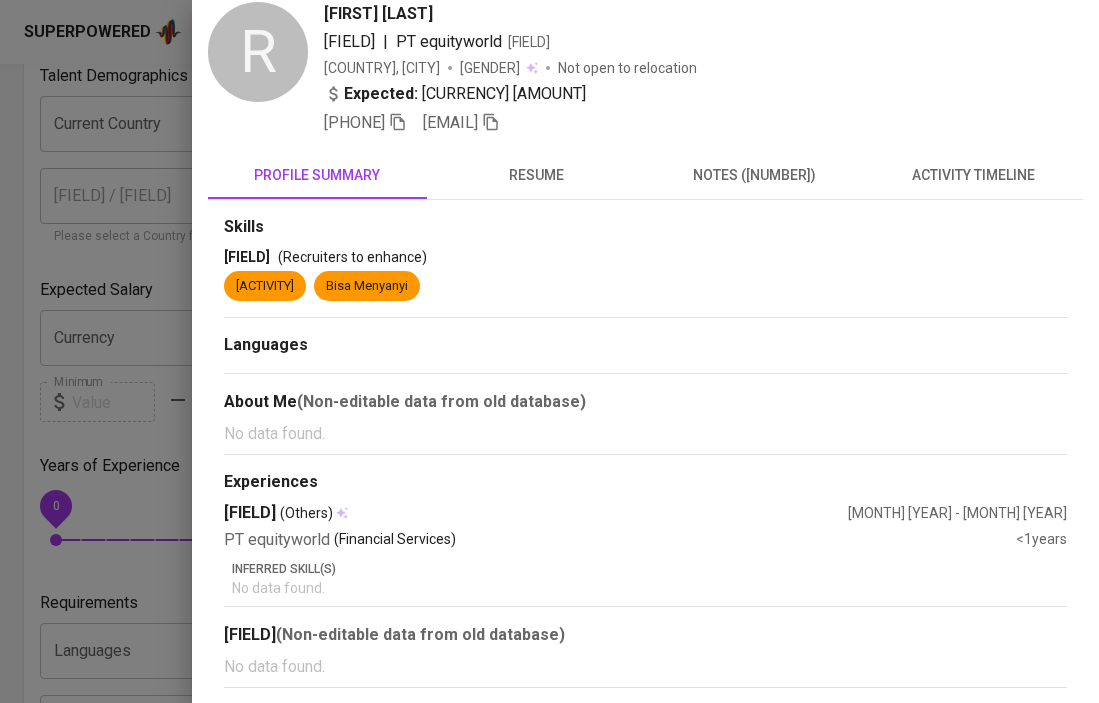 click at bounding box center (549, 351) 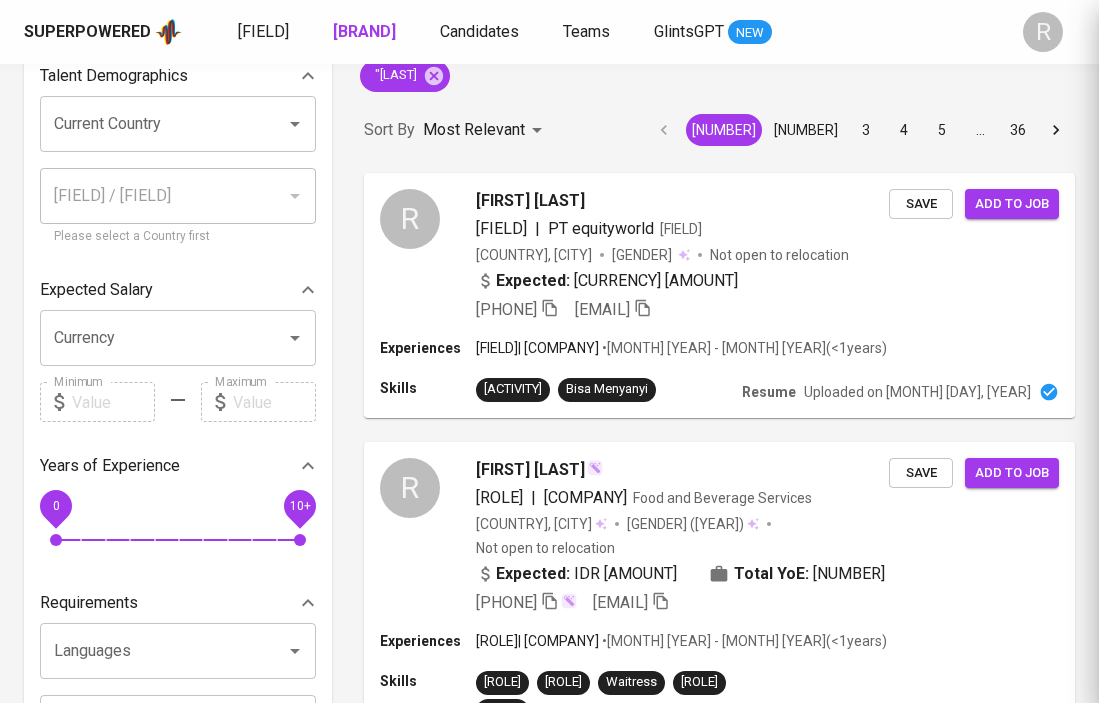 scroll, scrollTop: 0, scrollLeft: 0, axis: both 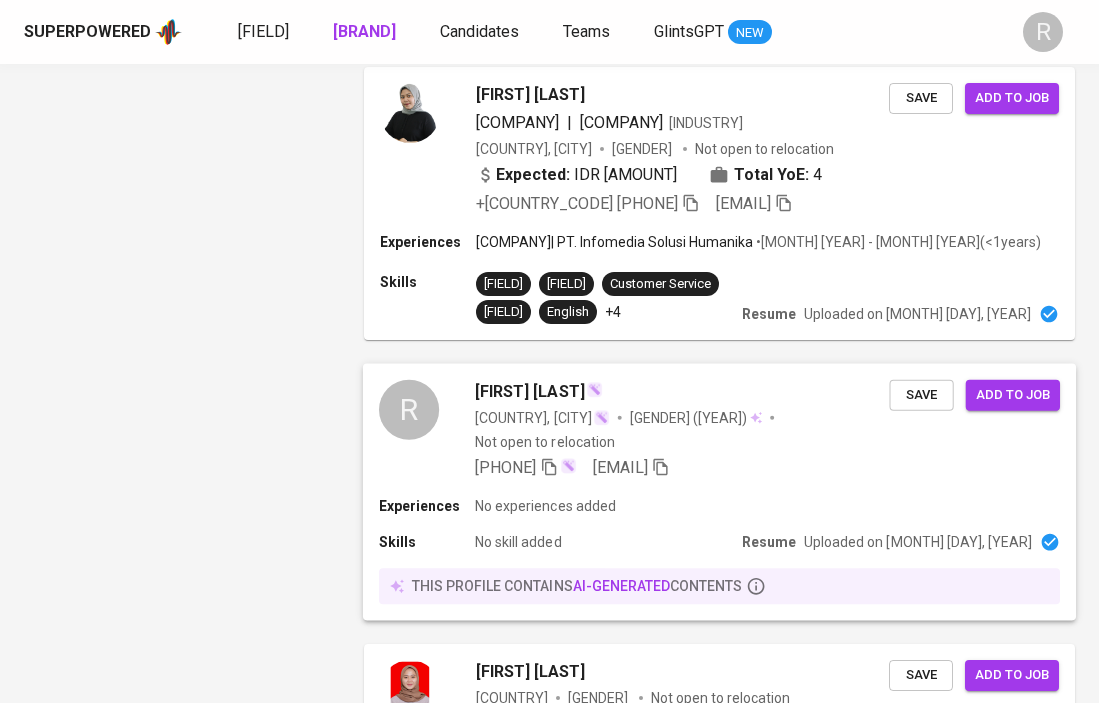 click on "Regina  Putri" at bounding box center [682, 392] 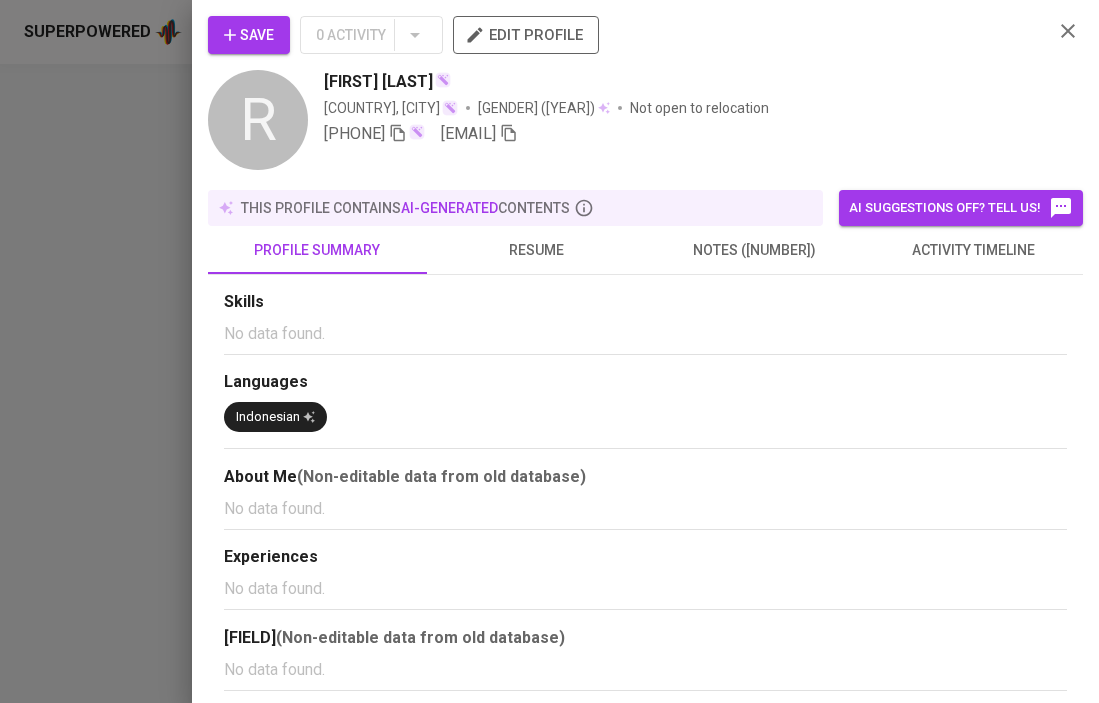 scroll, scrollTop: 4, scrollLeft: 0, axis: vertical 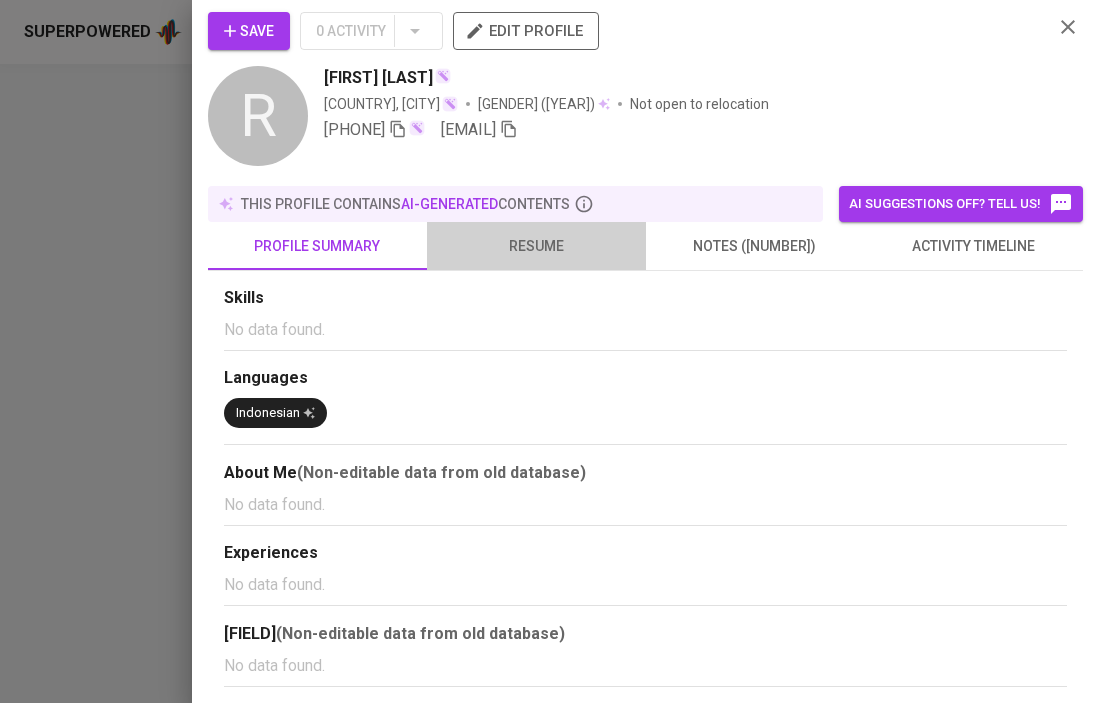click on "resume" at bounding box center (317, 246) 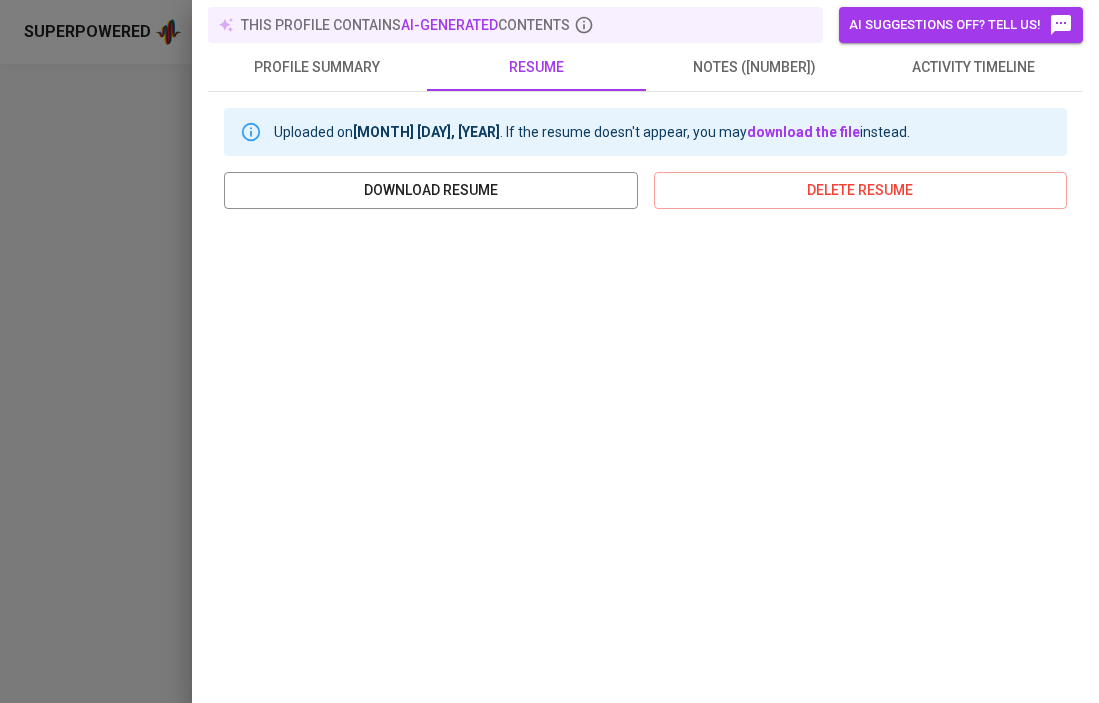 scroll, scrollTop: 0, scrollLeft: 0, axis: both 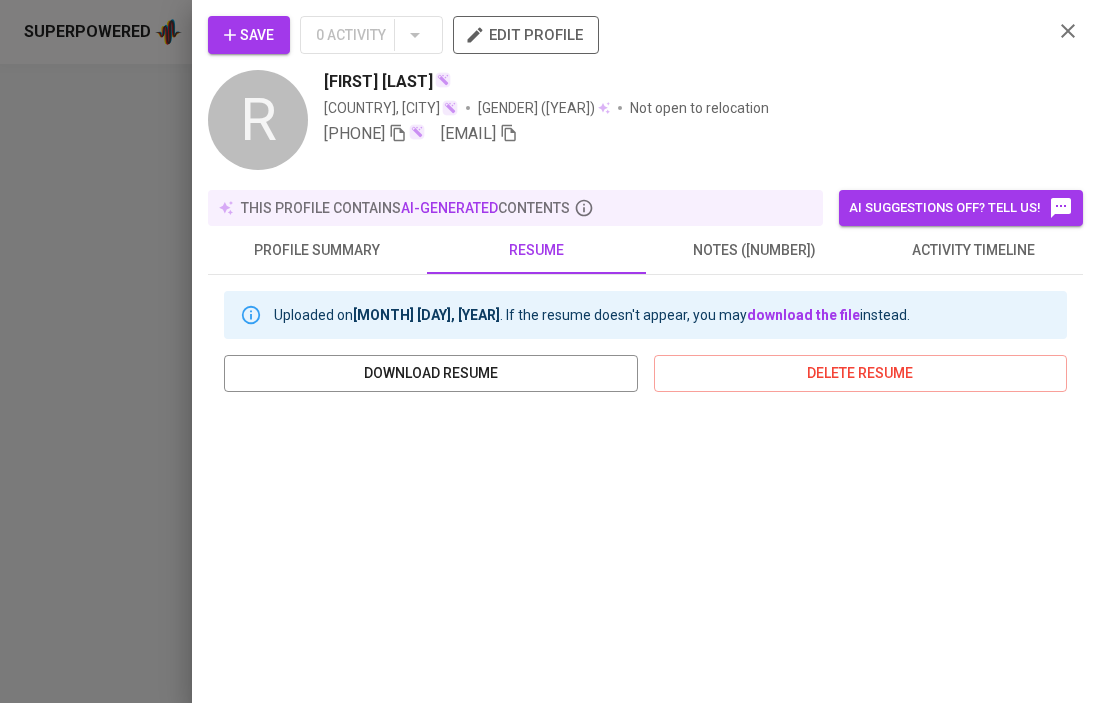 click on "profile summary" at bounding box center [317, 250] 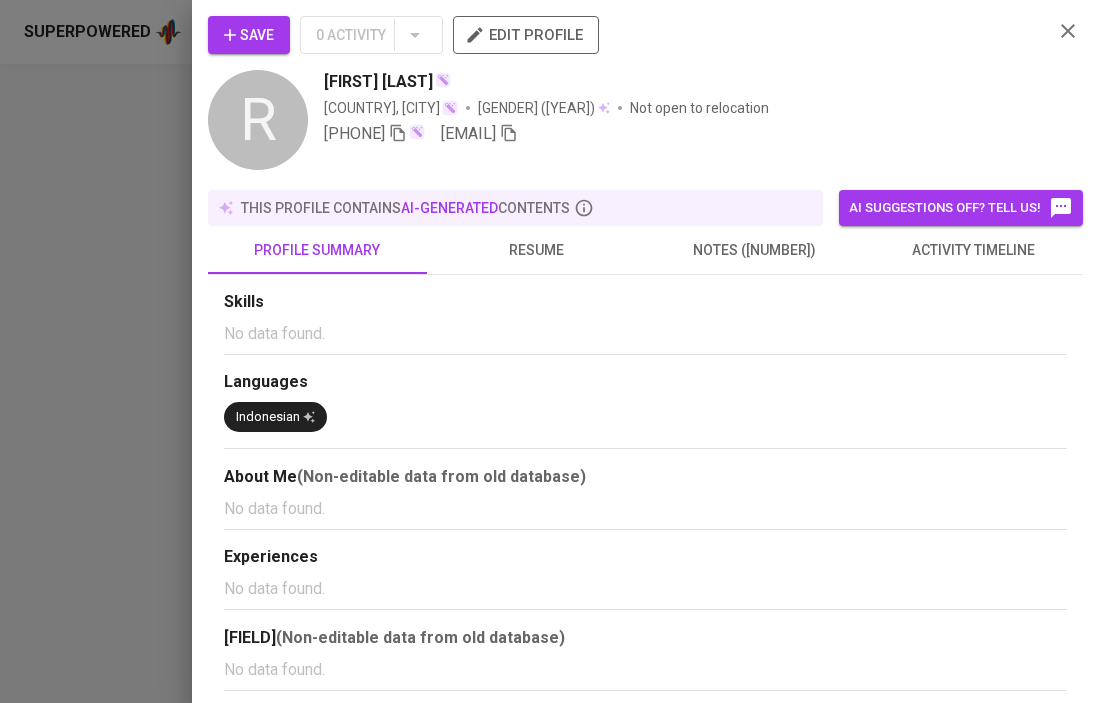 click at bounding box center (398, 133) 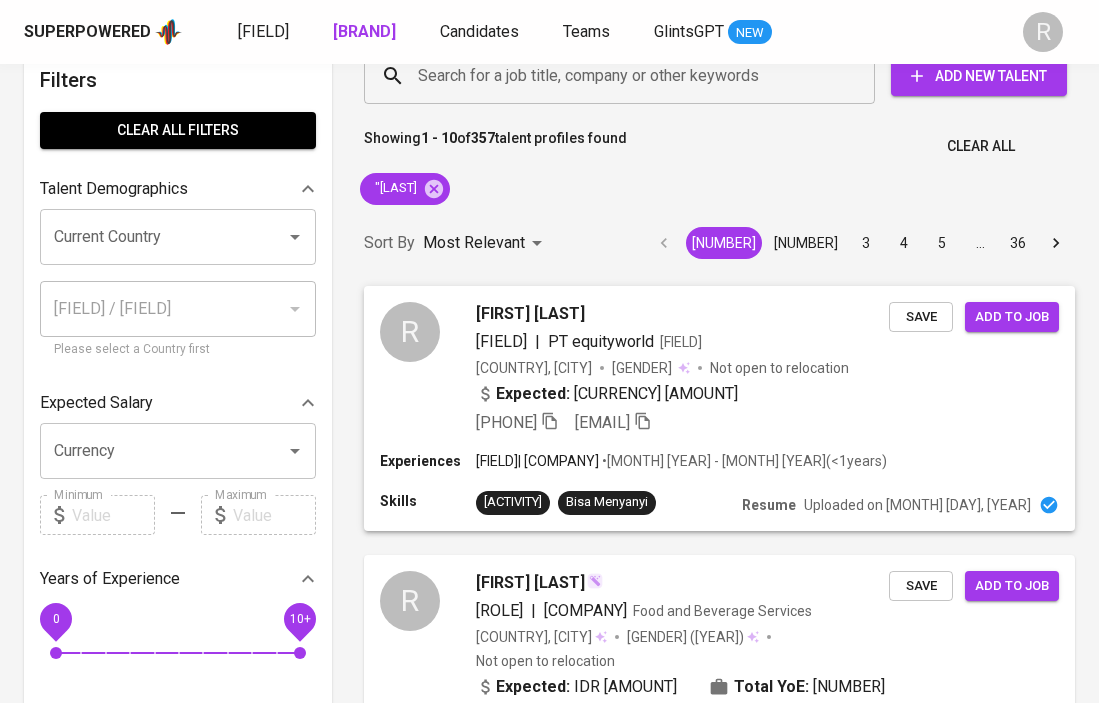 scroll, scrollTop: 0, scrollLeft: 0, axis: both 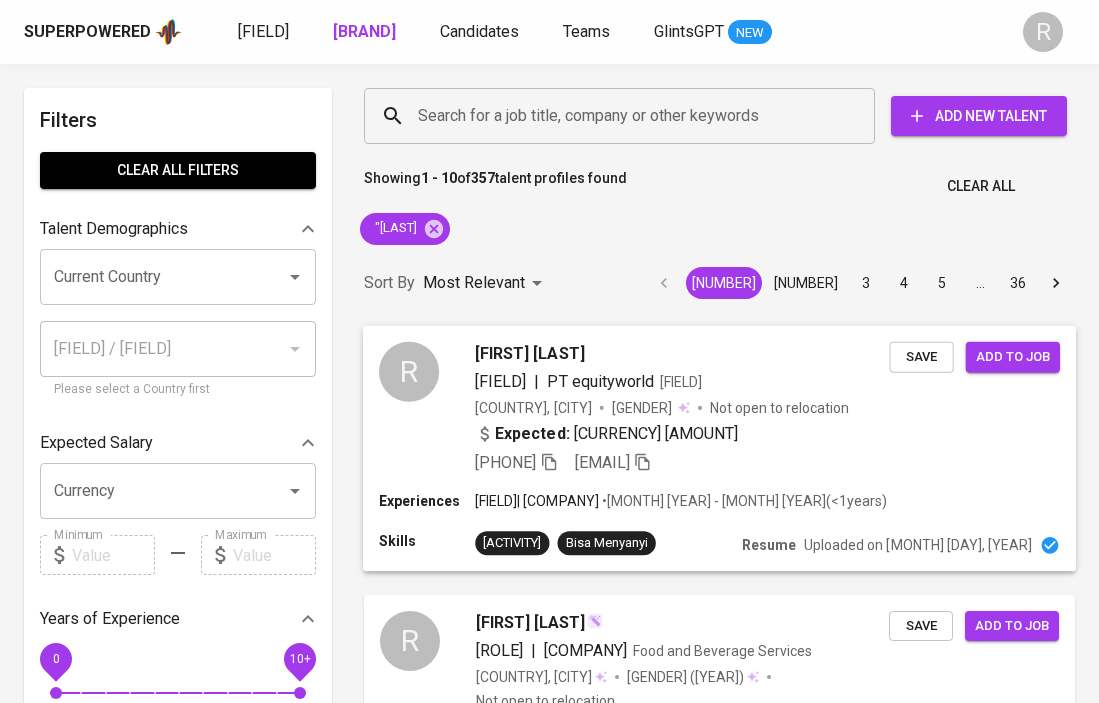 click on "Expected:   IDR 5.000.000" at bounding box center [682, 435] 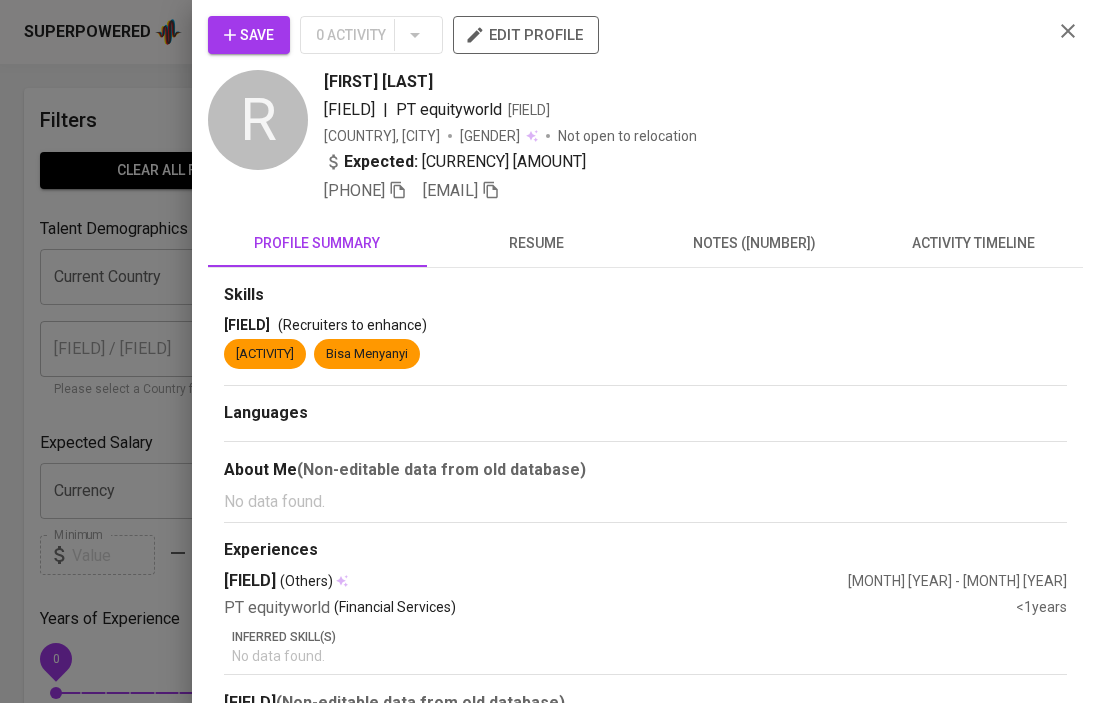 click on "resume" at bounding box center [317, 243] 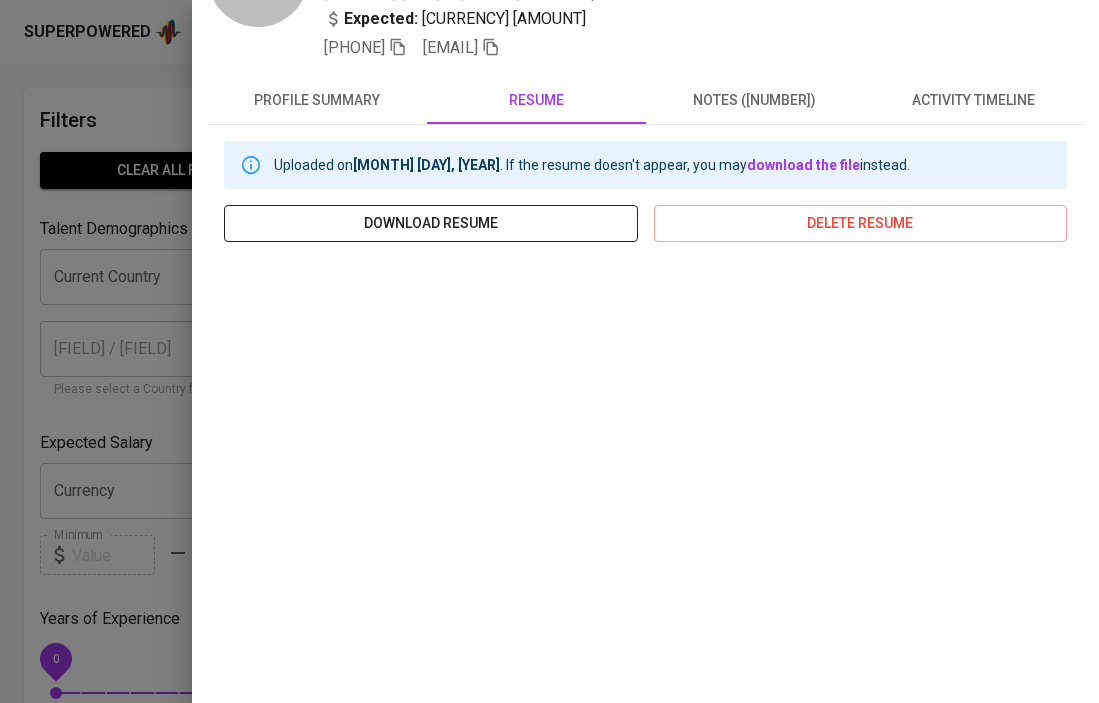 scroll, scrollTop: 329, scrollLeft: 0, axis: vertical 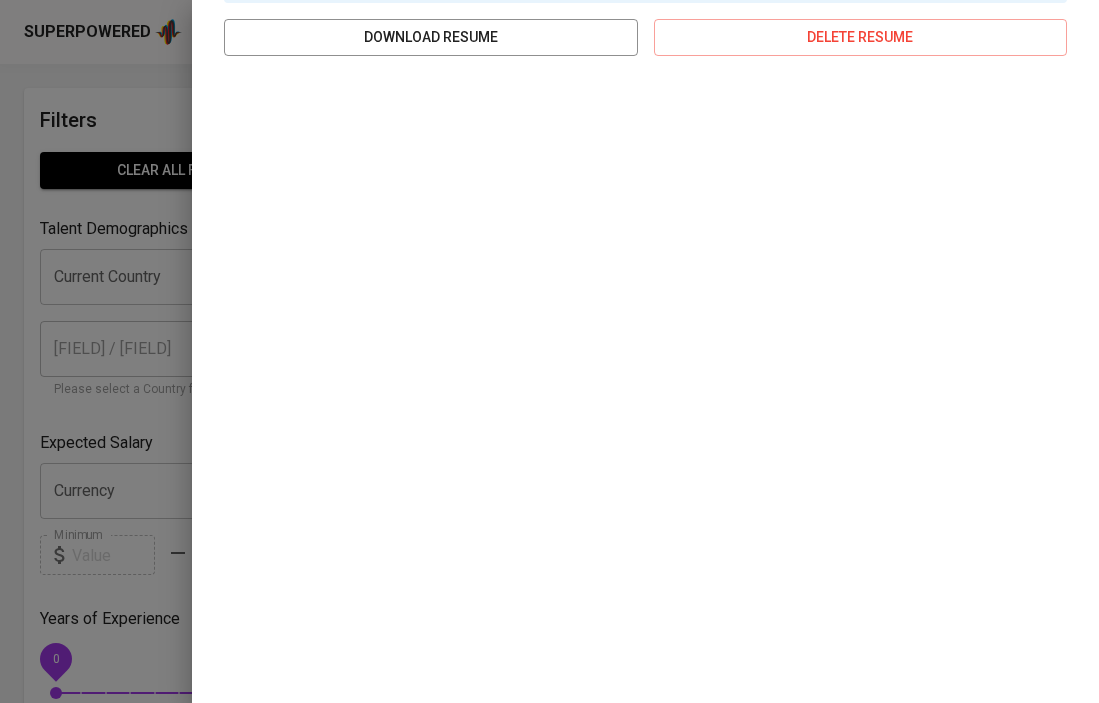 click at bounding box center (549, 351) 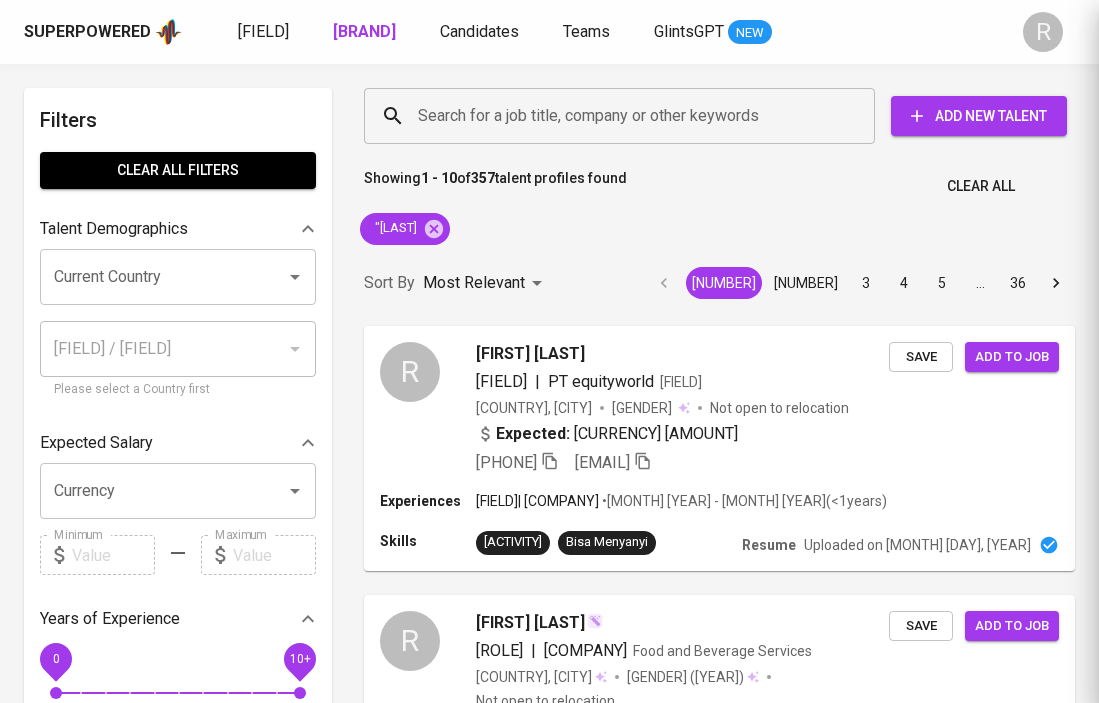 scroll, scrollTop: 0, scrollLeft: 0, axis: both 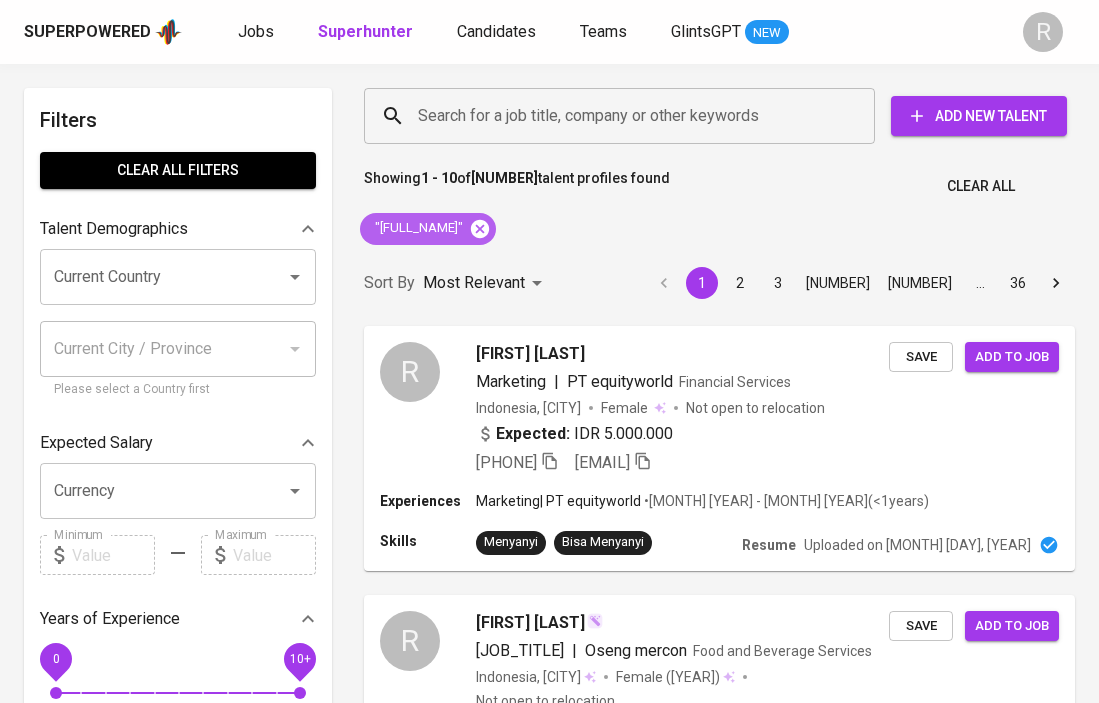 click at bounding box center (480, 229) 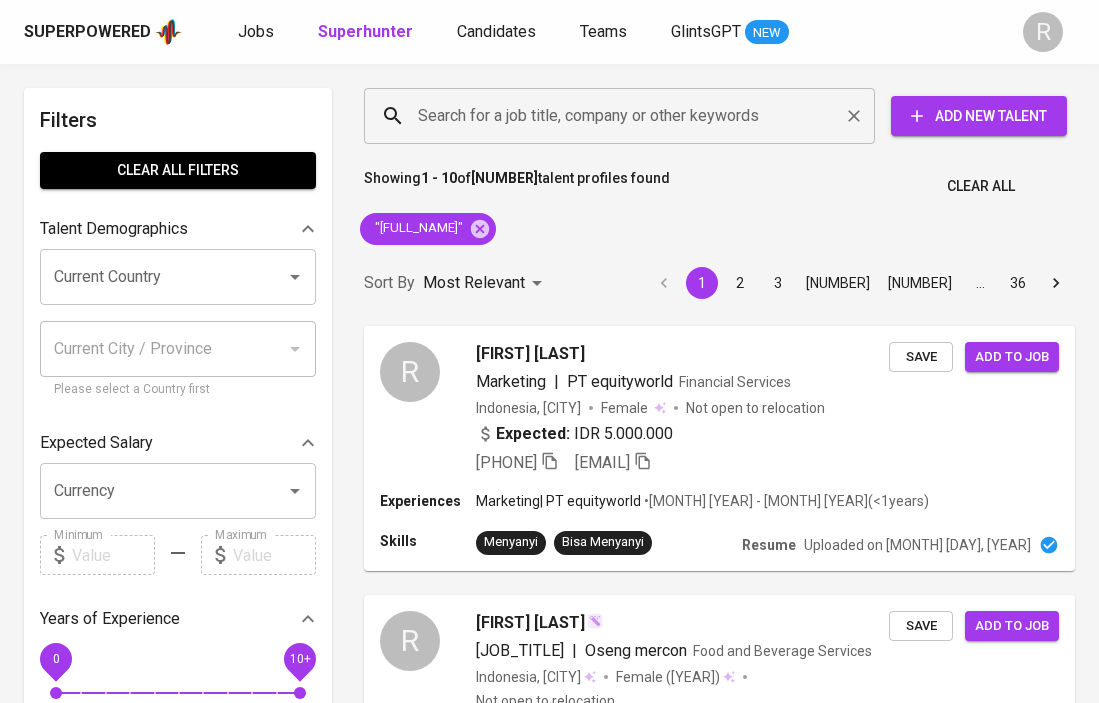 click on "Search for a job title, company or other keywords" at bounding box center (624, 116) 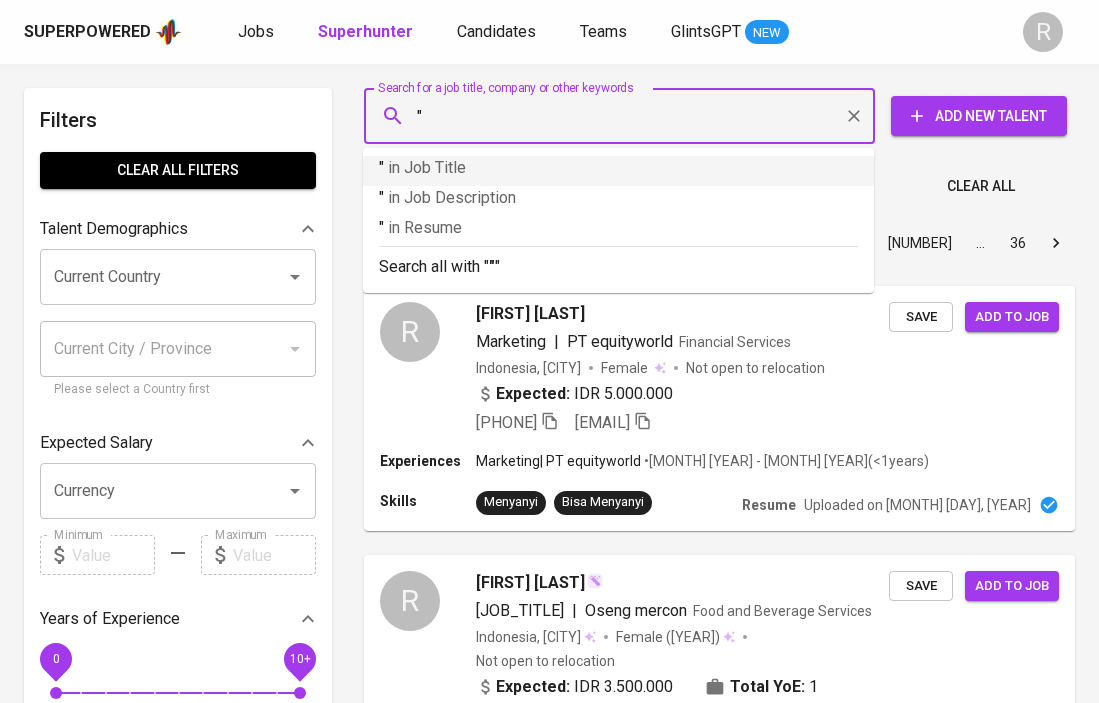 paste on "MARYANTO RAGIL TIRTOSEMITO" 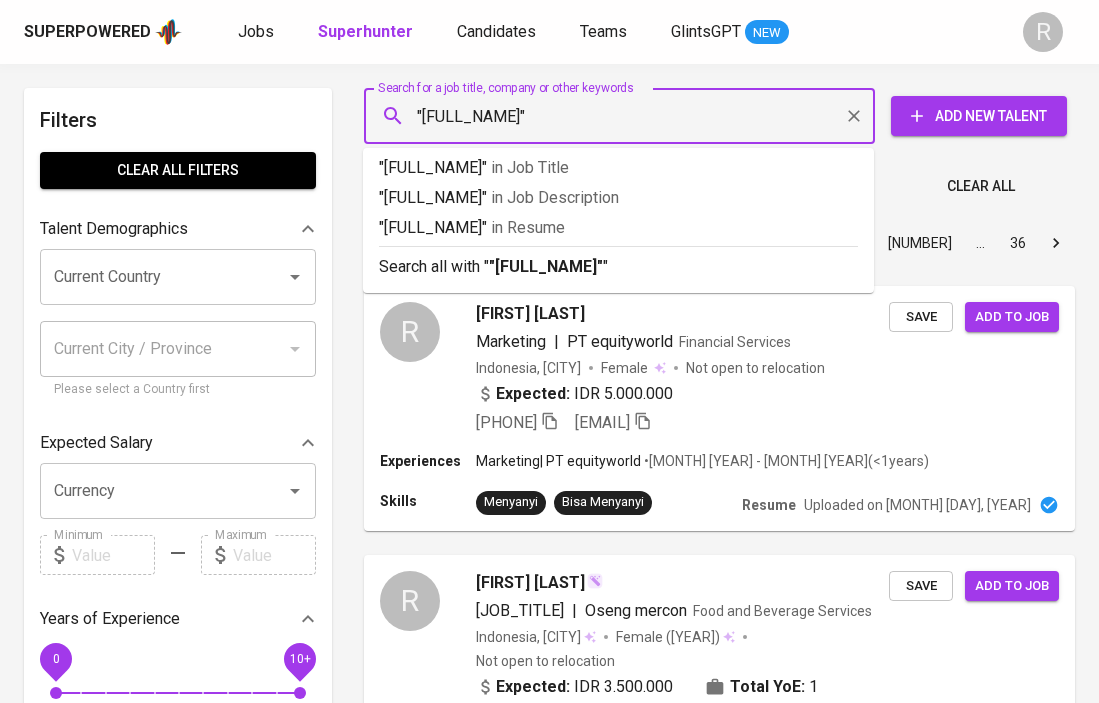 type 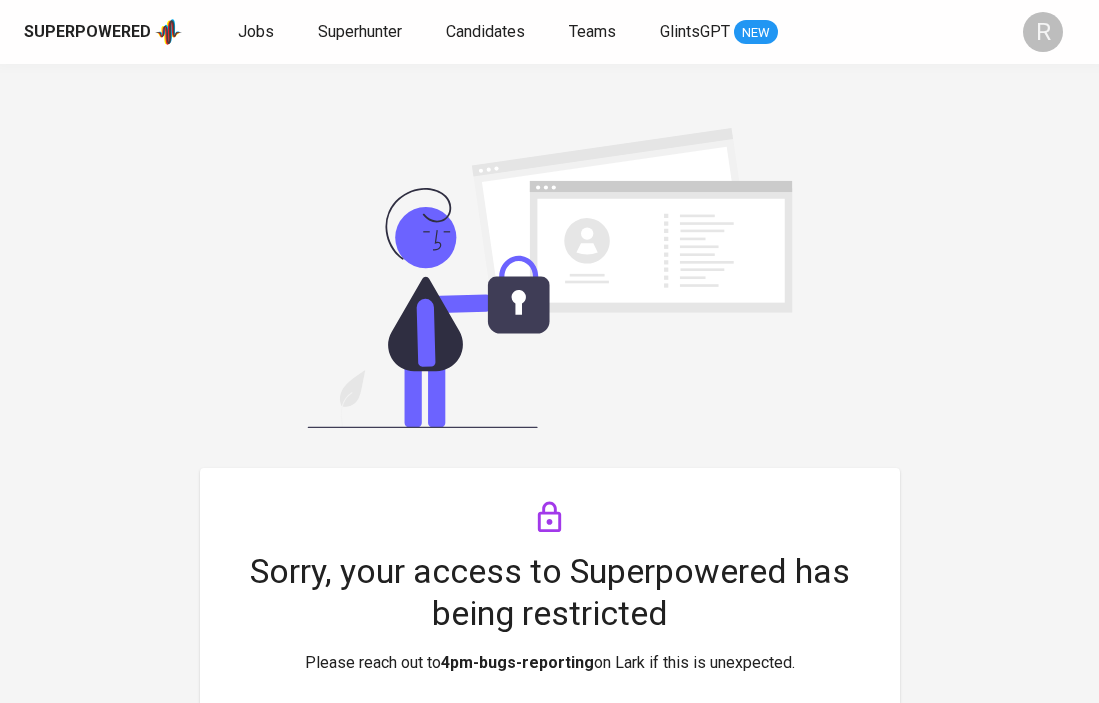 scroll, scrollTop: 0, scrollLeft: 0, axis: both 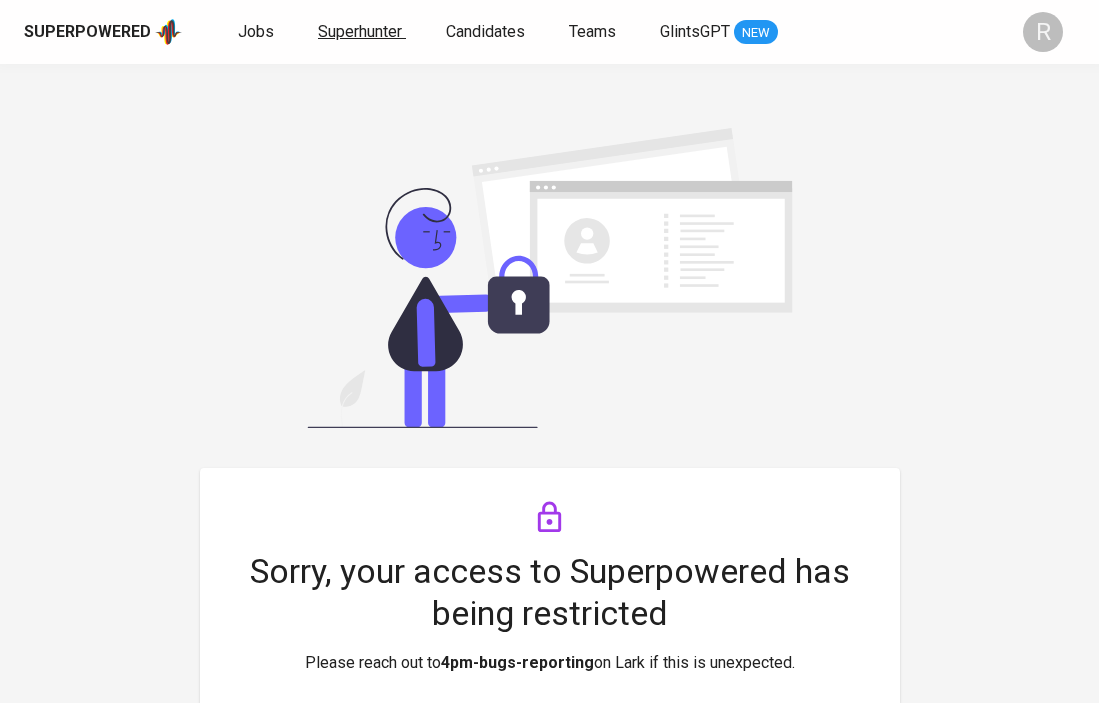click on "Superhunter" at bounding box center (360, 31) 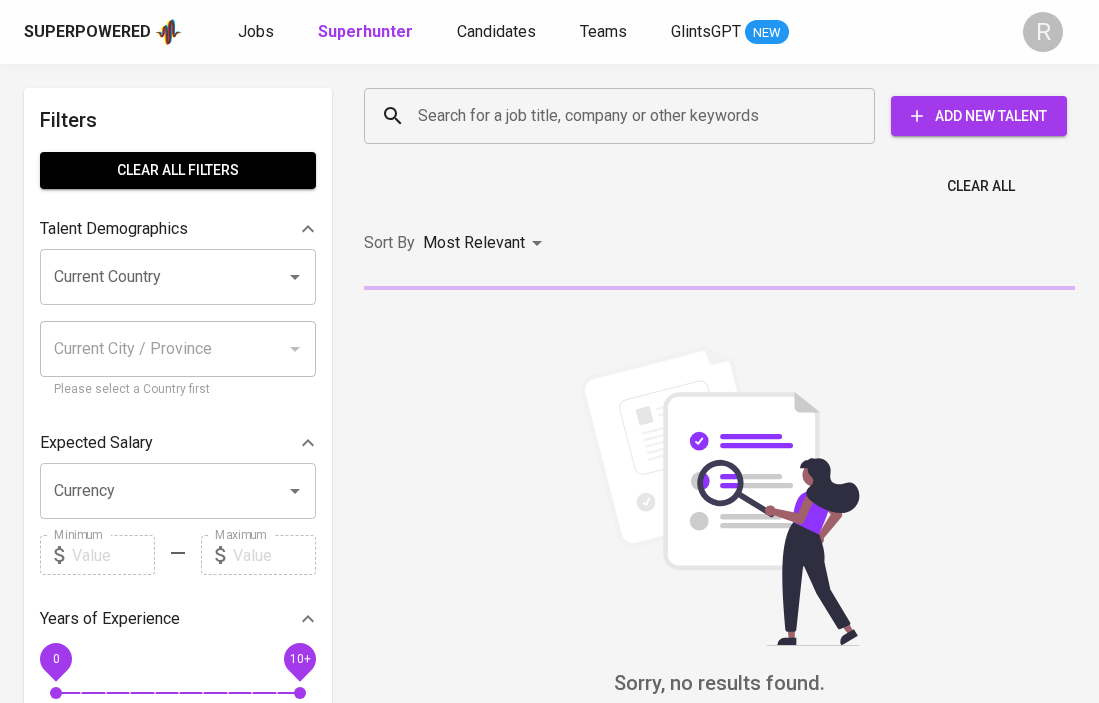 click on "Search for a job title, company or other keywords" at bounding box center (624, 116) 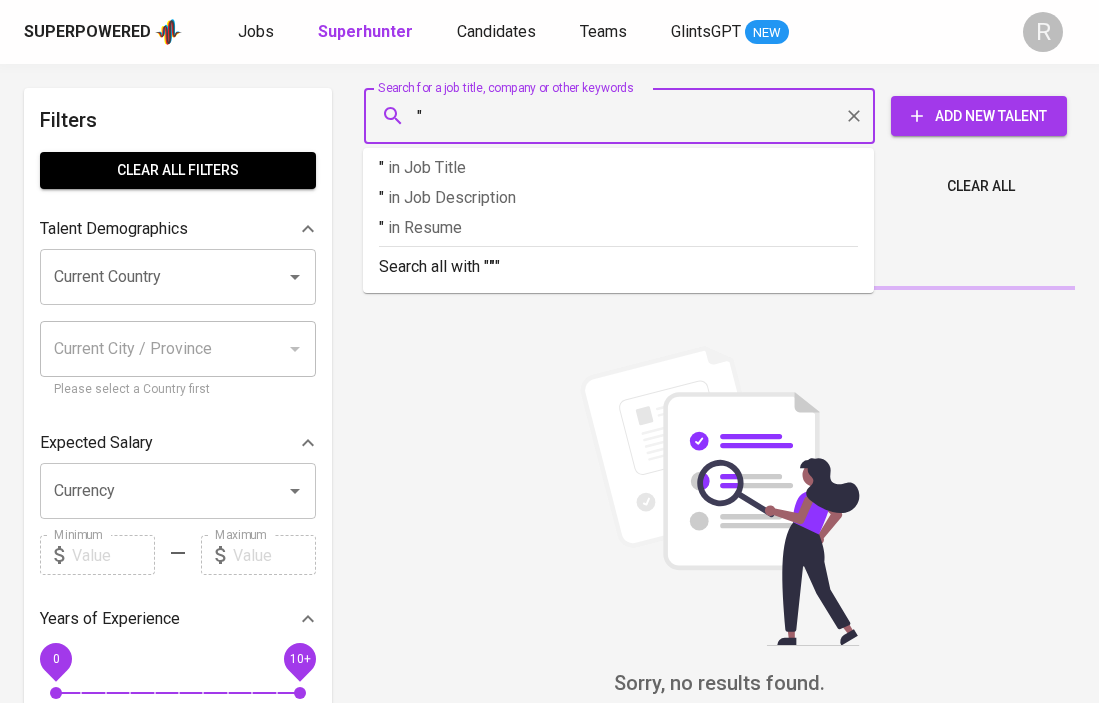 paste on "MARYANTO RAGIL TIRTOSEMITO" 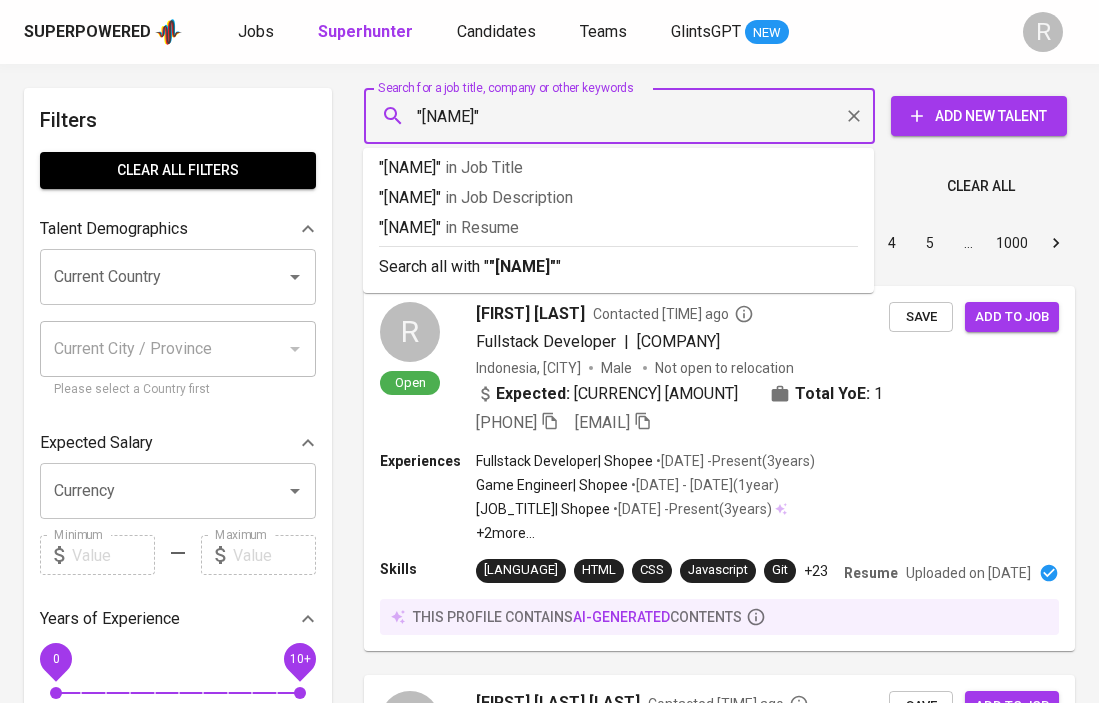 type 